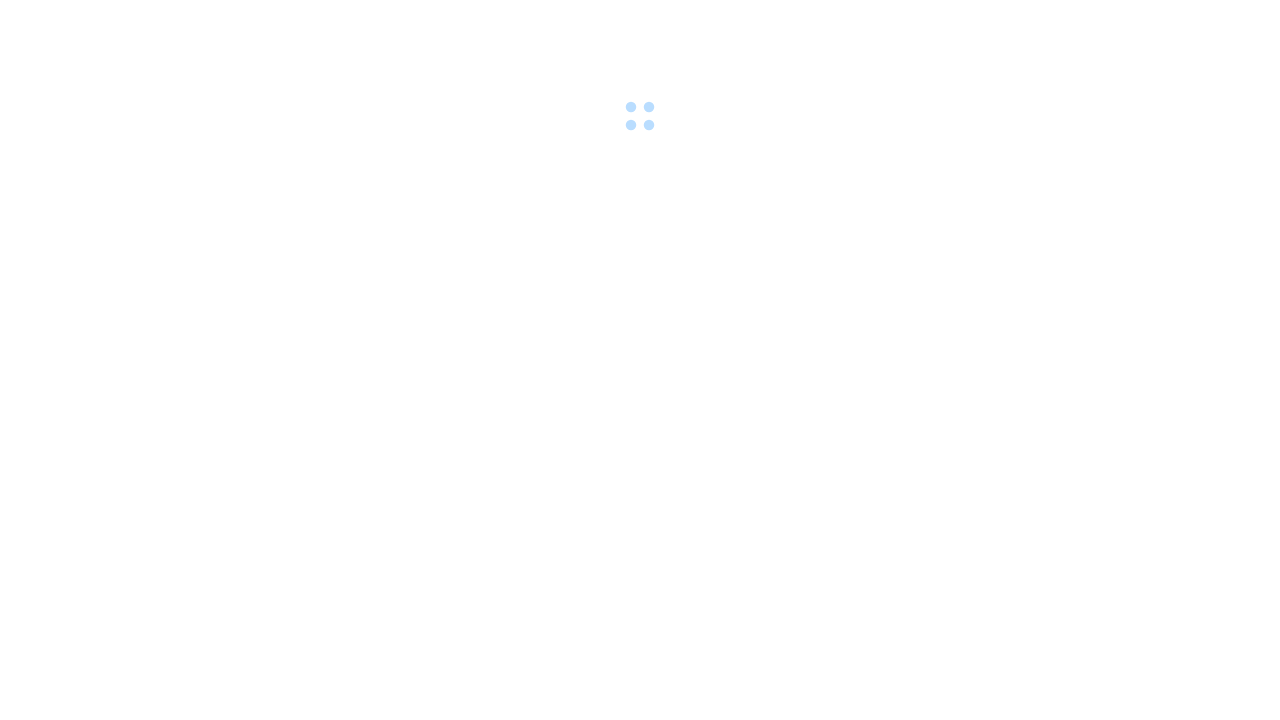 scroll, scrollTop: 0, scrollLeft: 0, axis: both 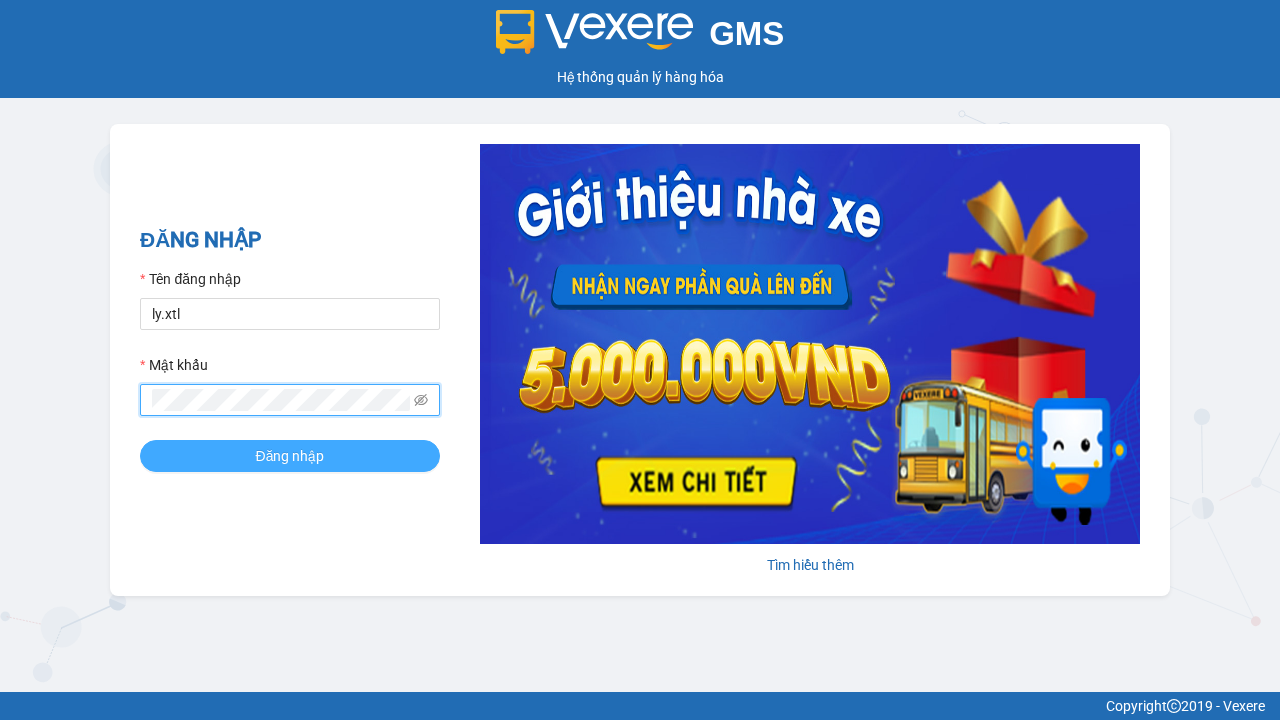click on "Đăng nhập" at bounding box center (290, 456) 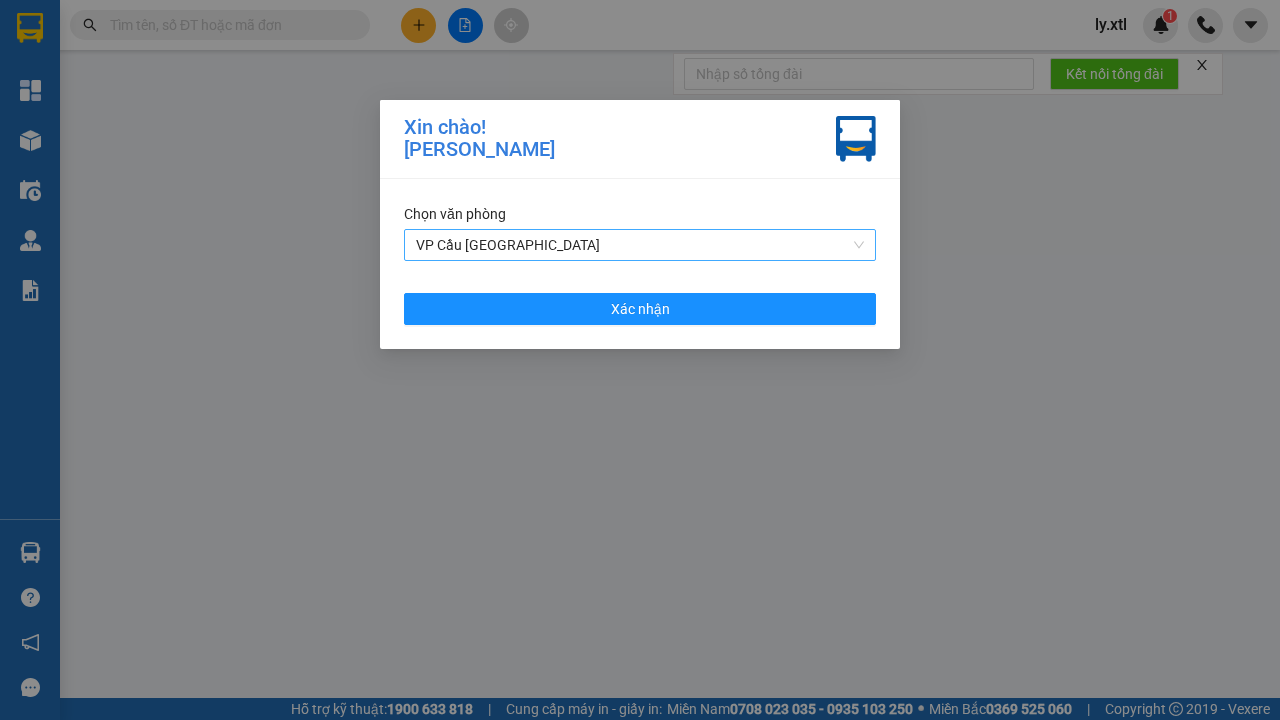 click on "VP Cầu [GEOGRAPHIC_DATA]" at bounding box center [640, 245] 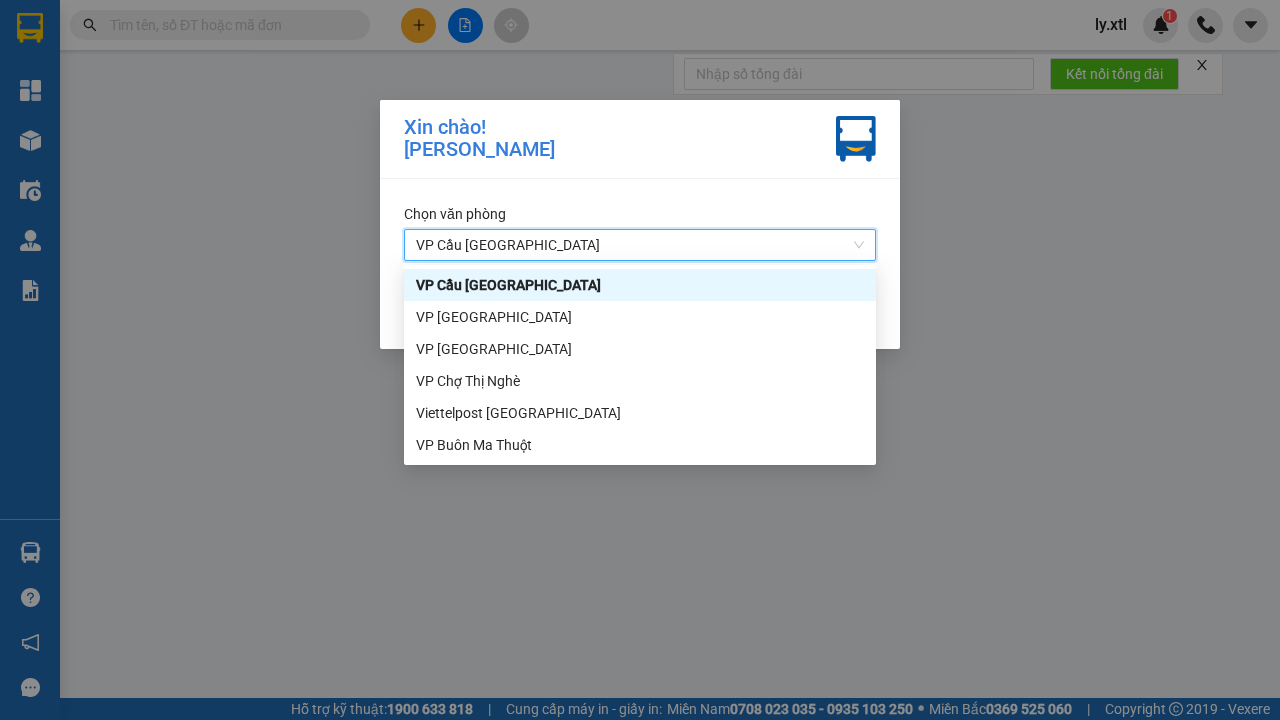 click on "Xác nhận" at bounding box center (640, 309) 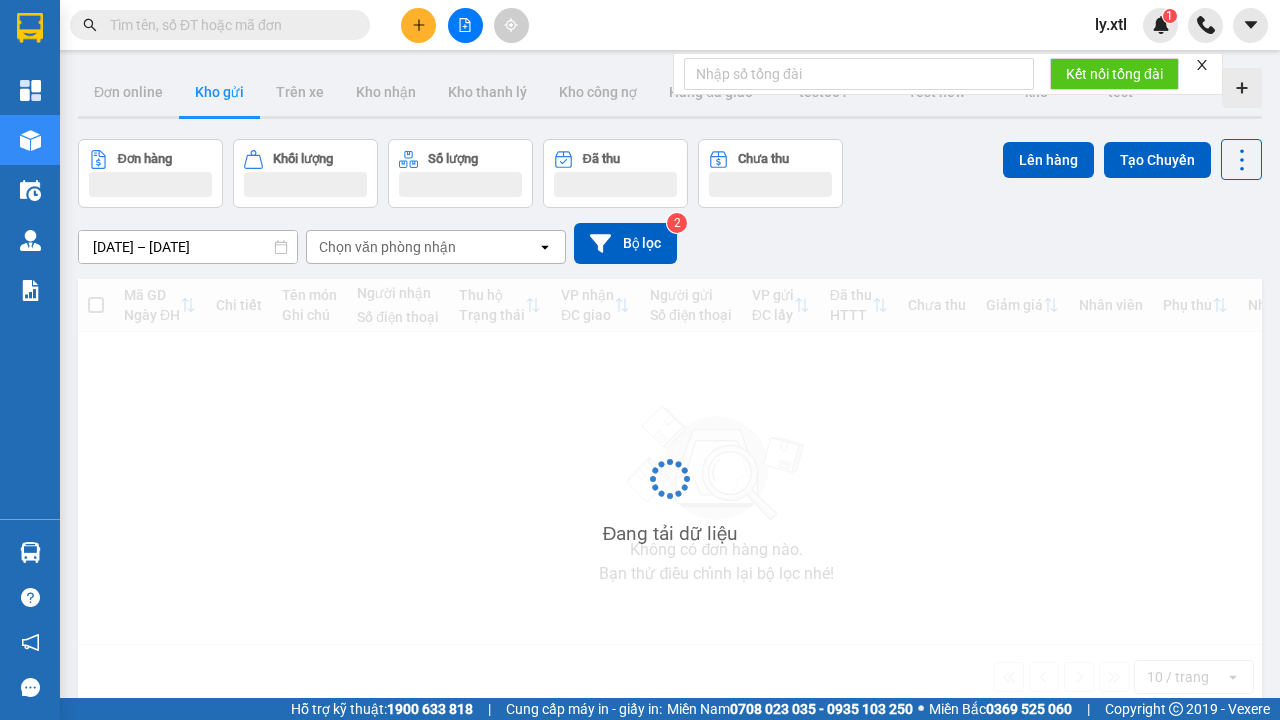 click 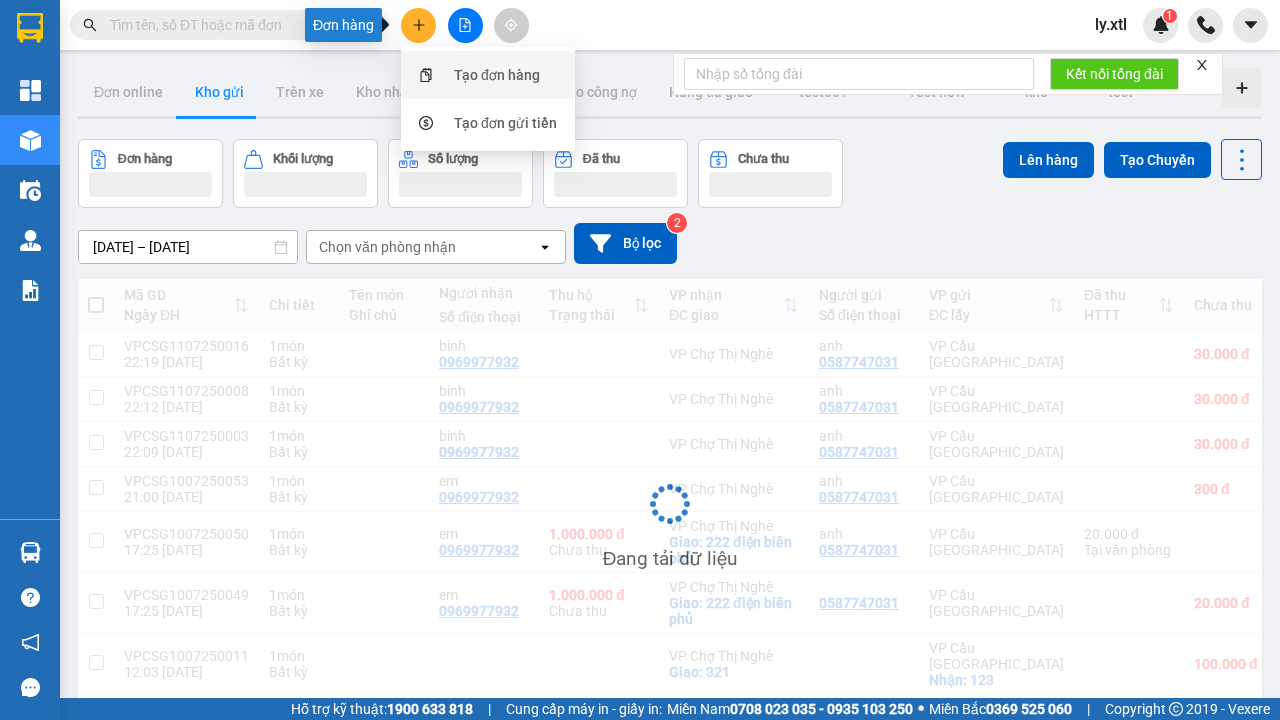 click on "Tạo đơn hàng" at bounding box center [497, 75] 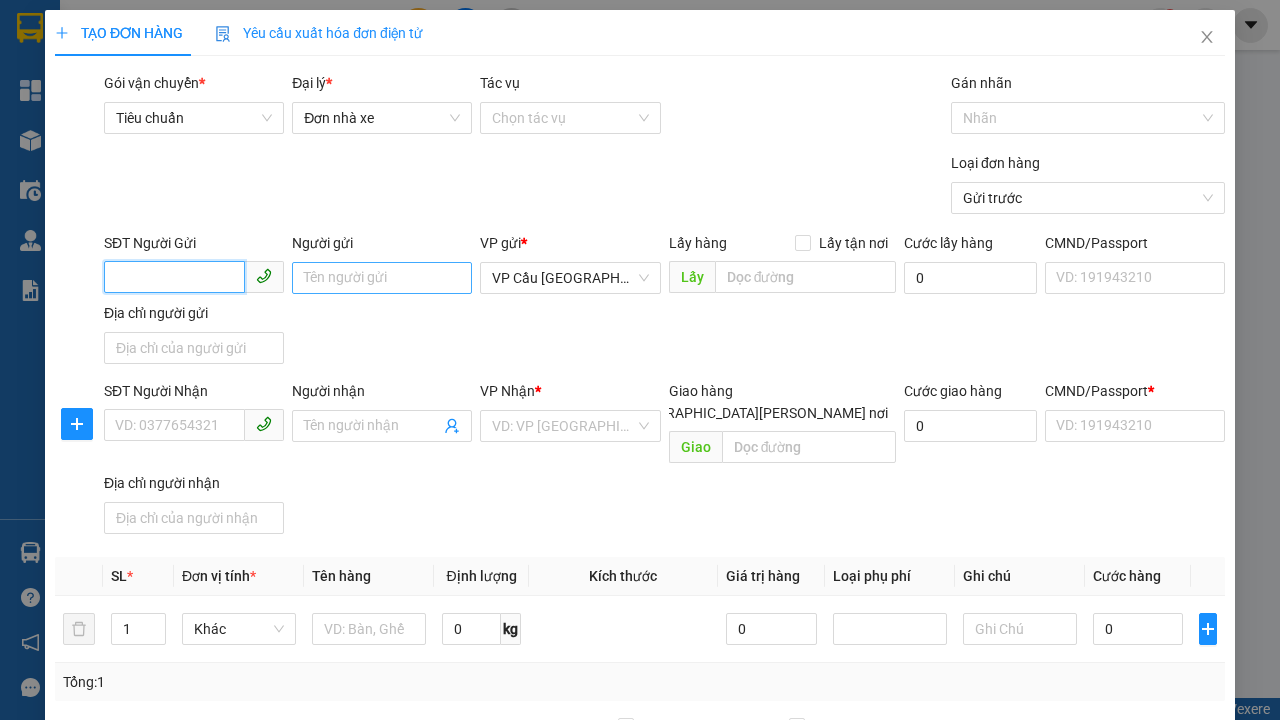 click on "SĐT Người Gửi" at bounding box center [174, 277] 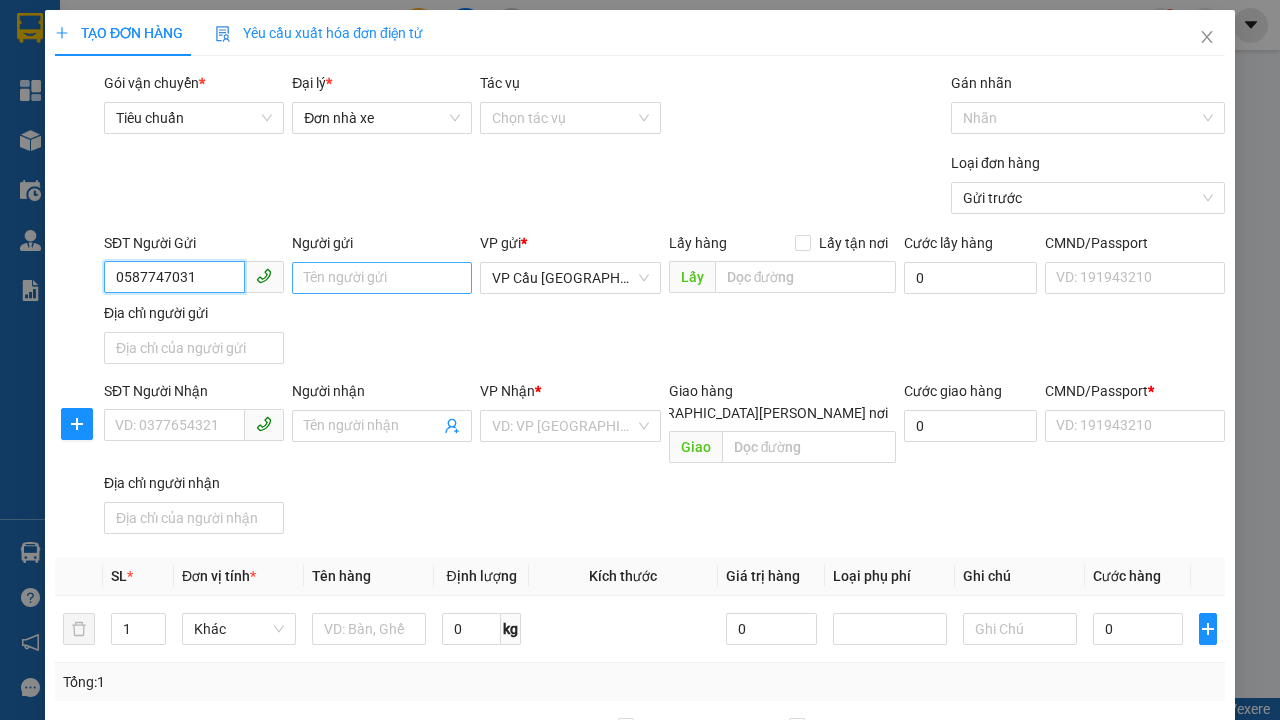 type on "0587747031" 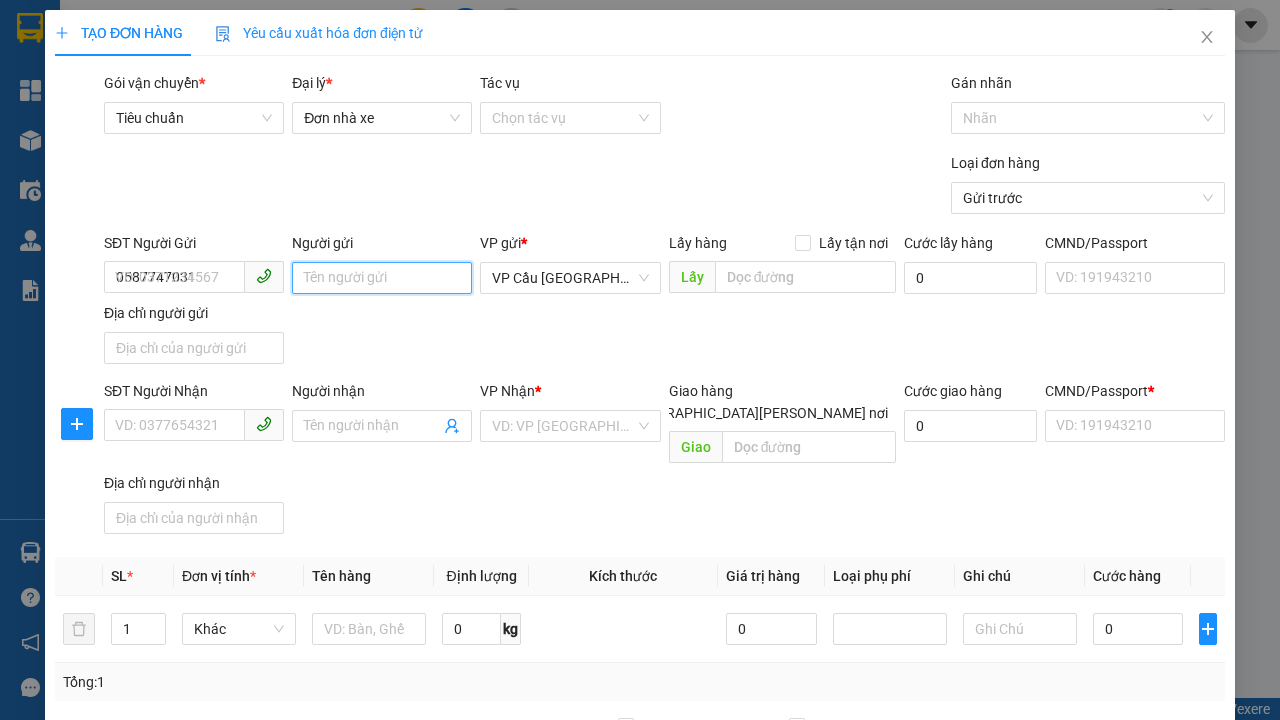 click on "Người gửi" at bounding box center (382, 278) 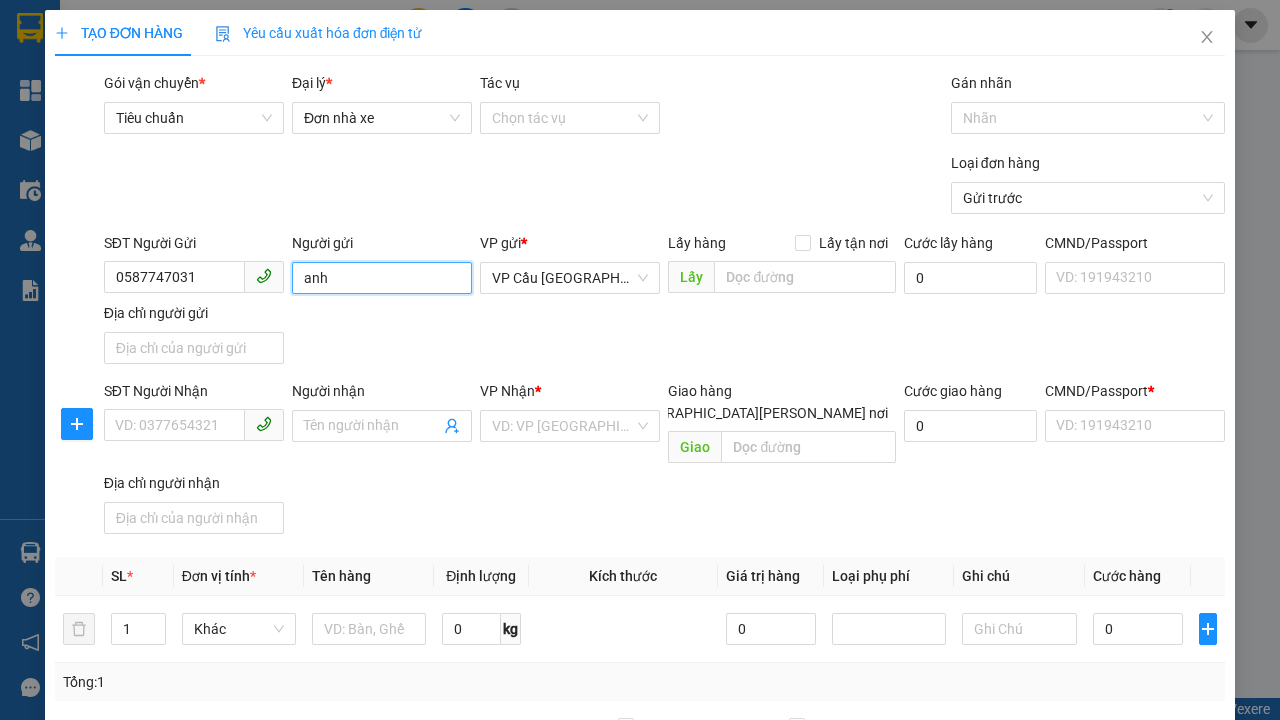 type on "anh" 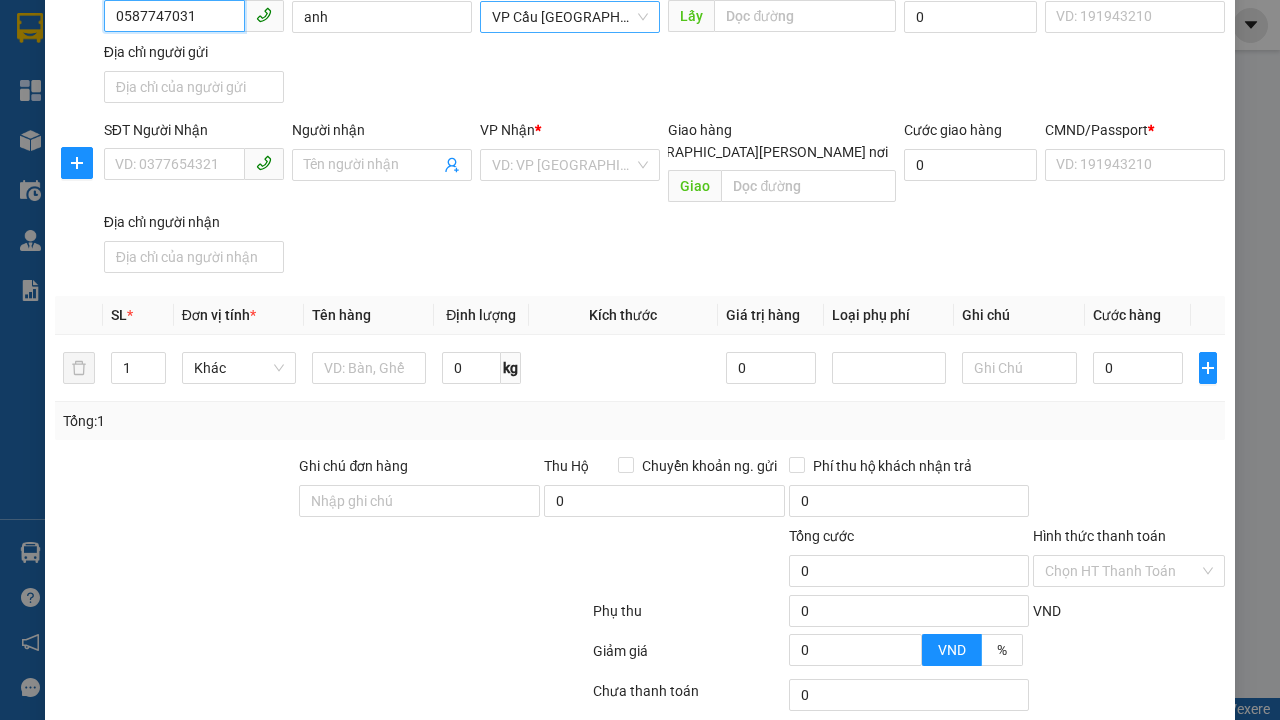 click on "VP Cầu [GEOGRAPHIC_DATA]" at bounding box center [570, 17] 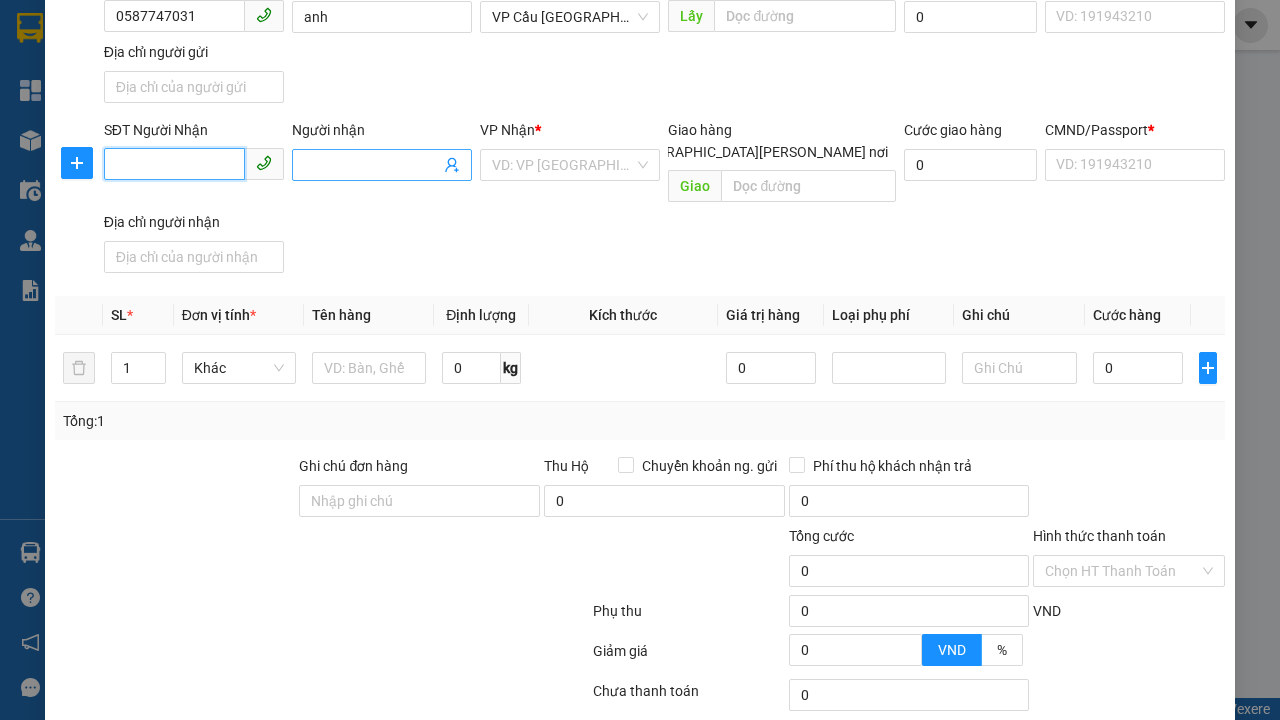 click on "SĐT Người Nhận" at bounding box center (174, 164) 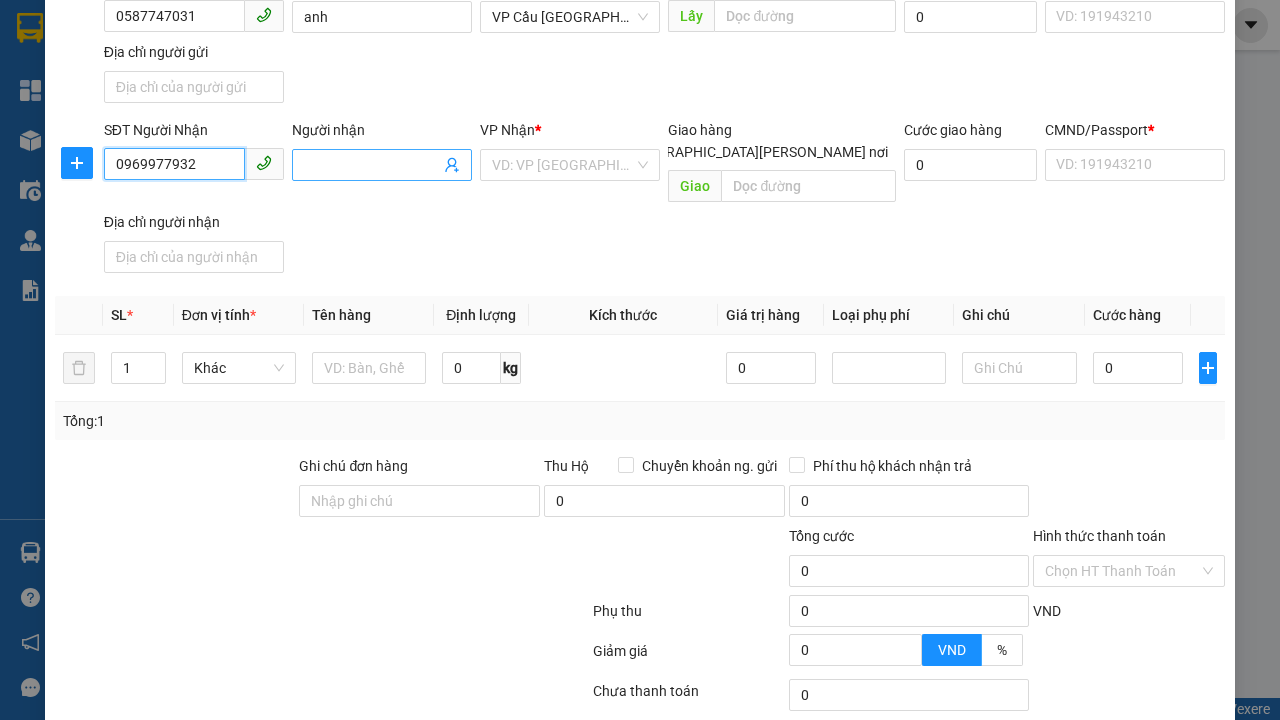 type on "0969977932" 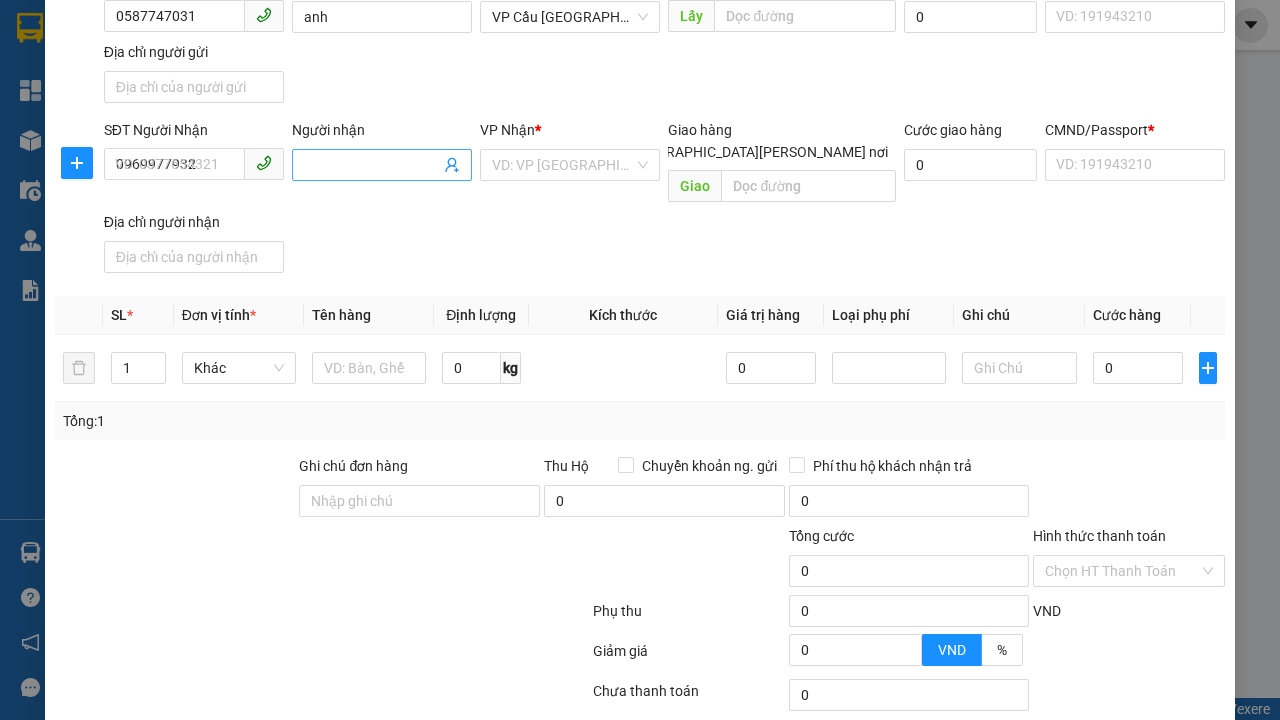 click on "Người nhận" at bounding box center (372, 165) 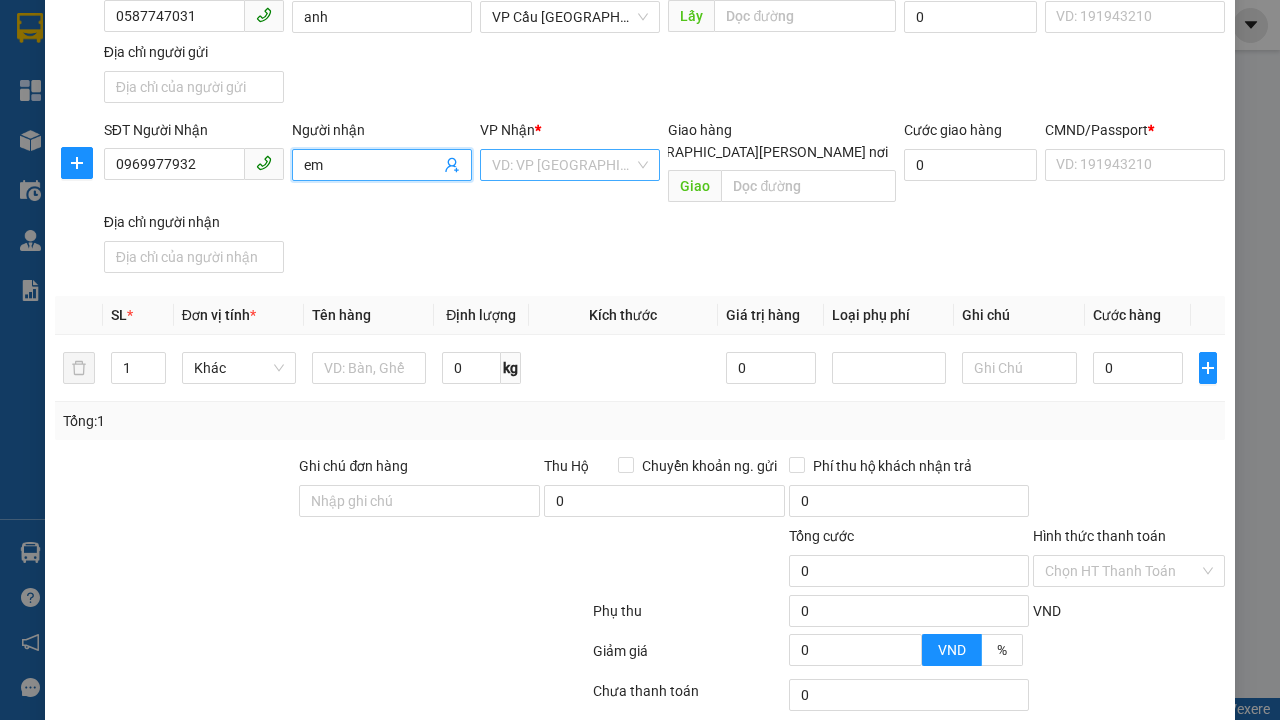 type on "em" 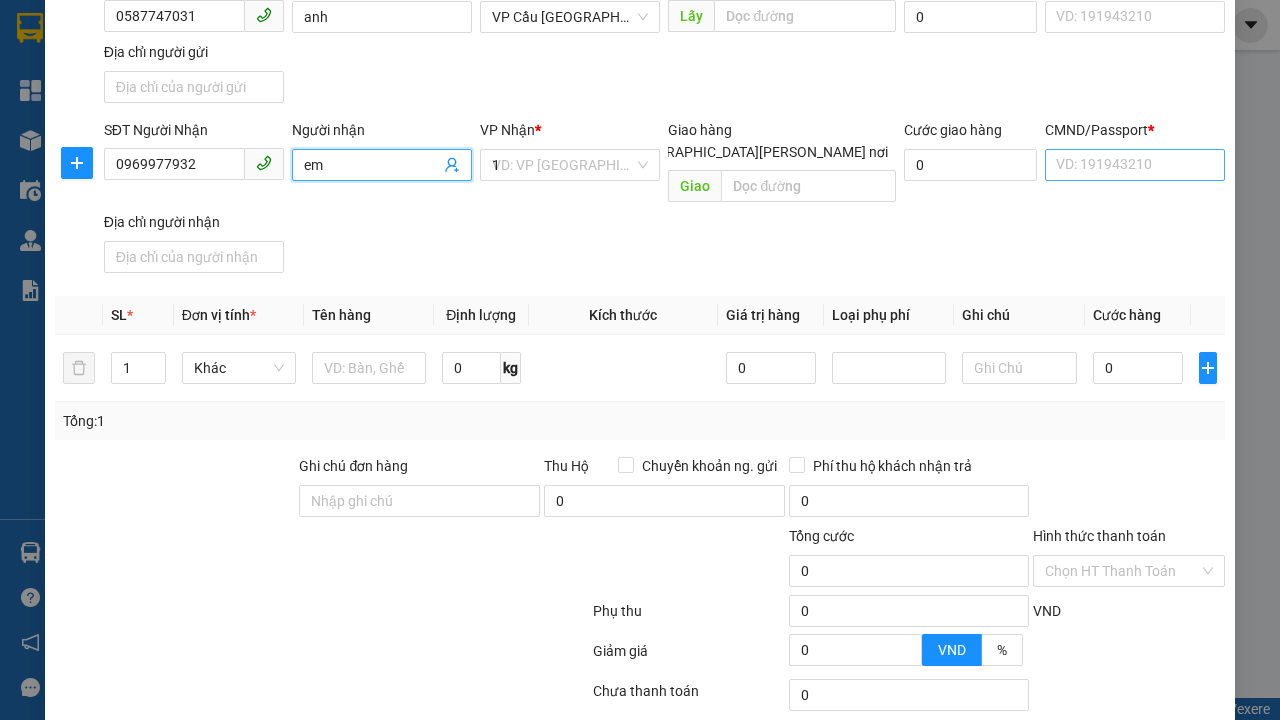 type on "1" 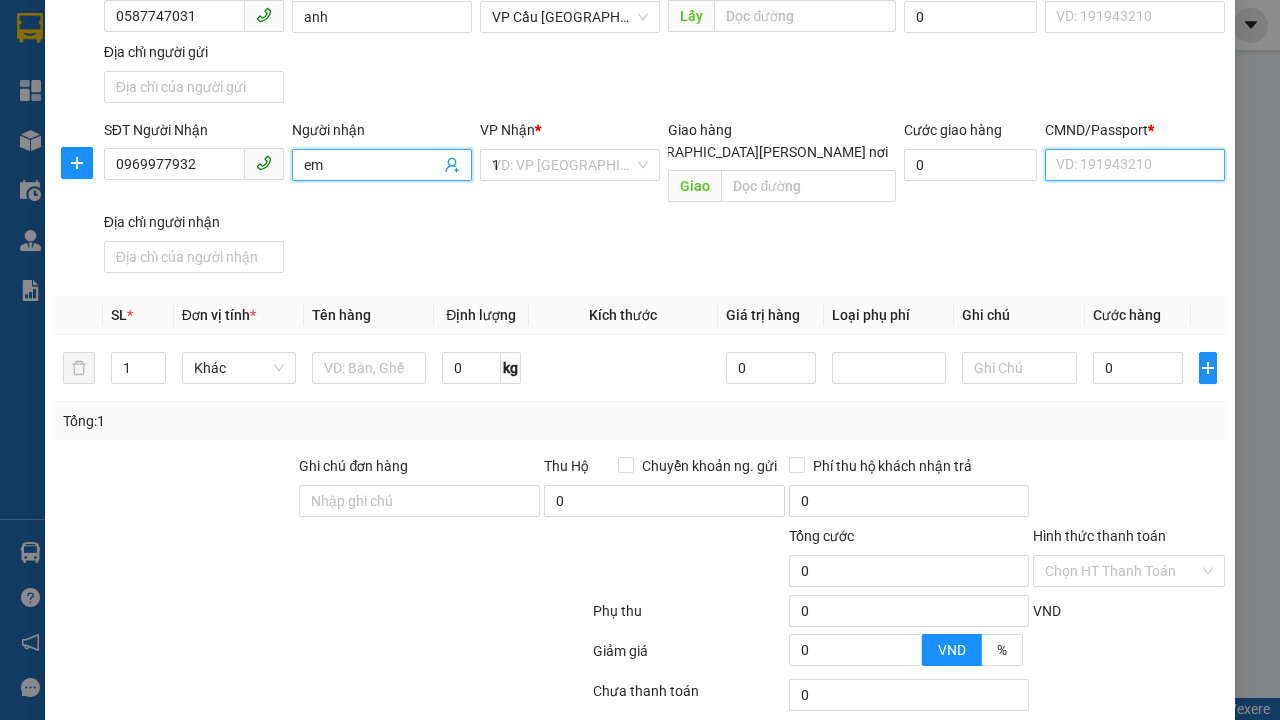 click on "CMND/Passport  *" at bounding box center (1135, 165) 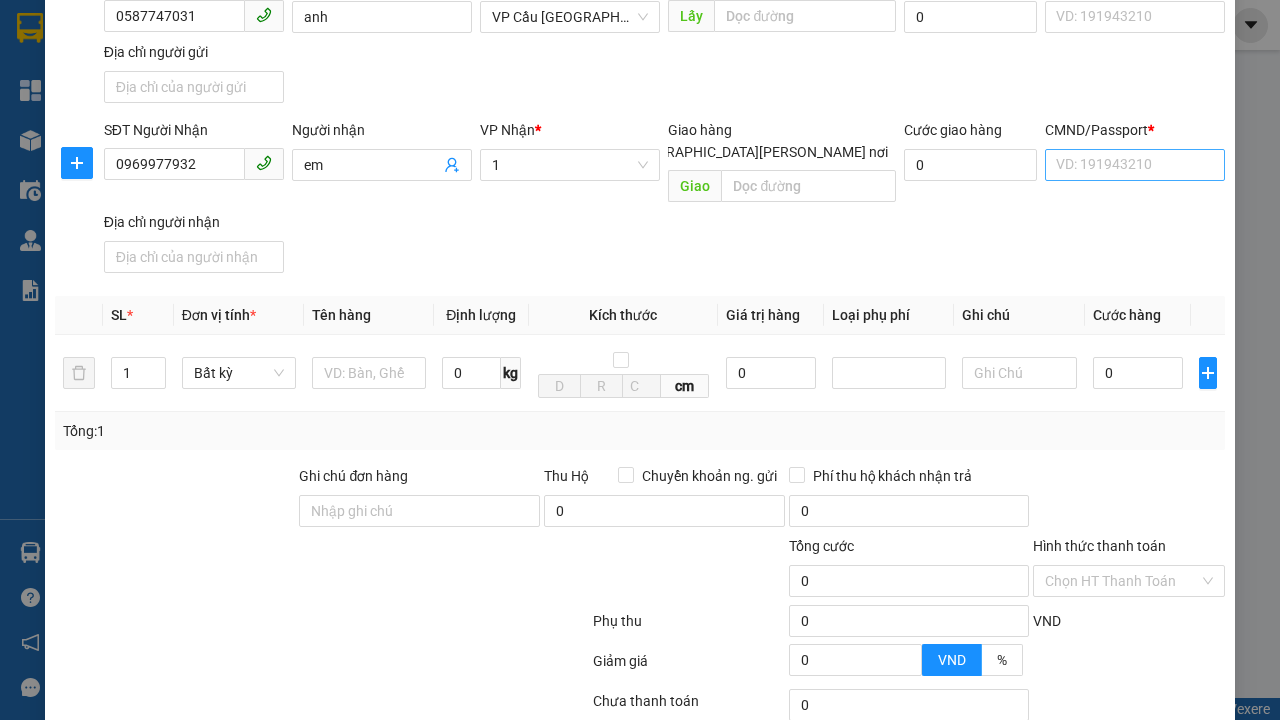 click on "SĐT Người Gửi 0587747031 Người gửi [PERSON_NAME] VP gửi  * VP Cầu [GEOGRAPHIC_DATA] Lấy hàng Lấy tận nơi Lấy [PERSON_NAME] hàng 0 CMND/Passport VD: [PASSPORT] Địa chỉ người gửi" at bounding box center (664, 41) 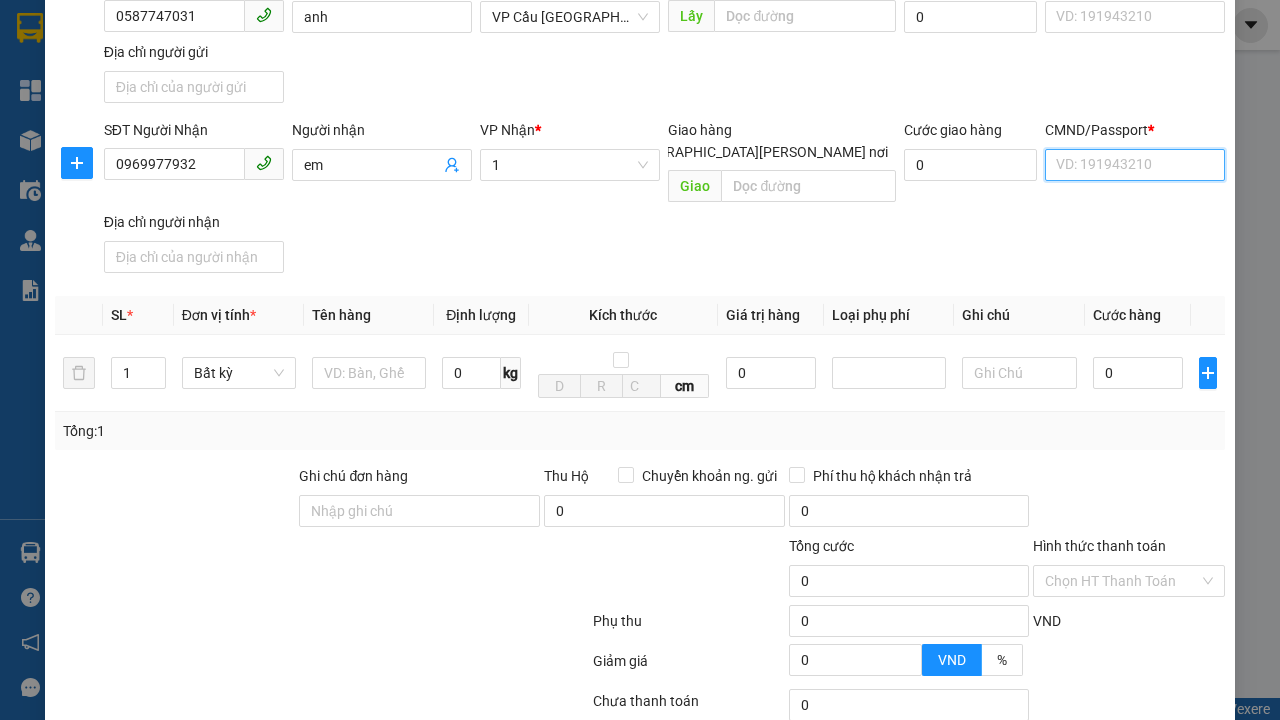 click on "CMND/Passport  *" at bounding box center (1135, 165) 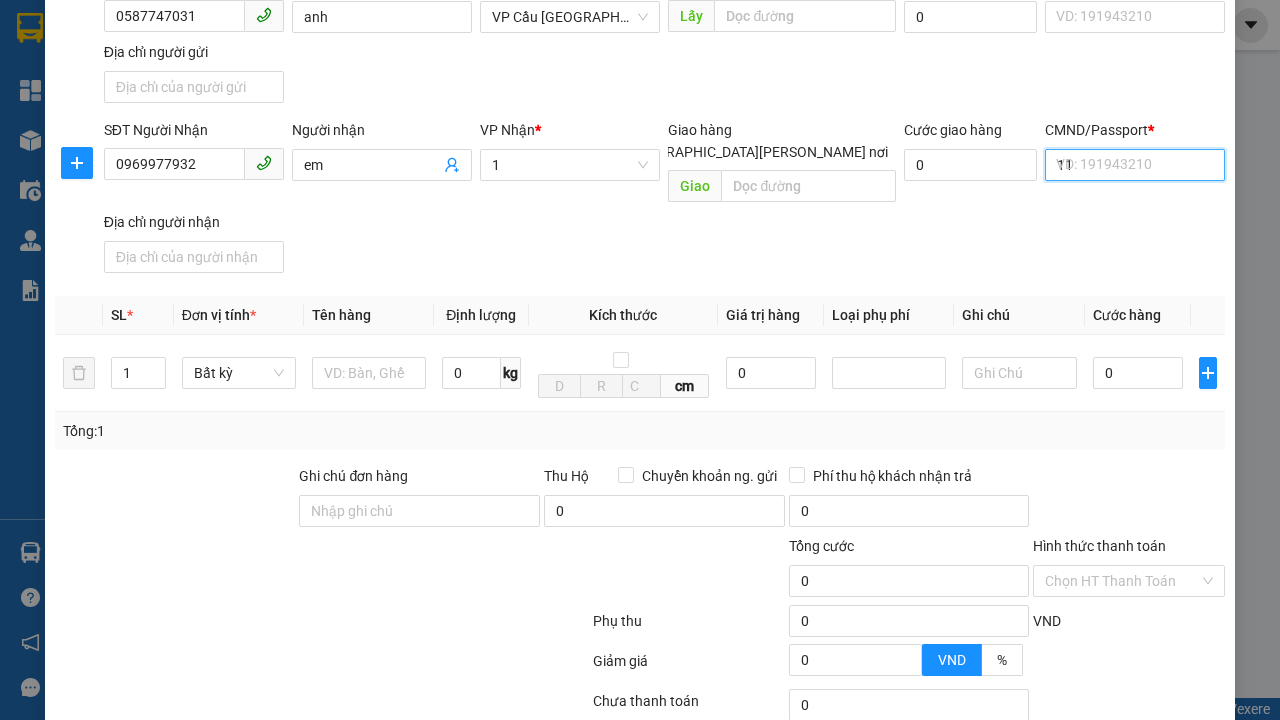 scroll, scrollTop: 232, scrollLeft: 0, axis: vertical 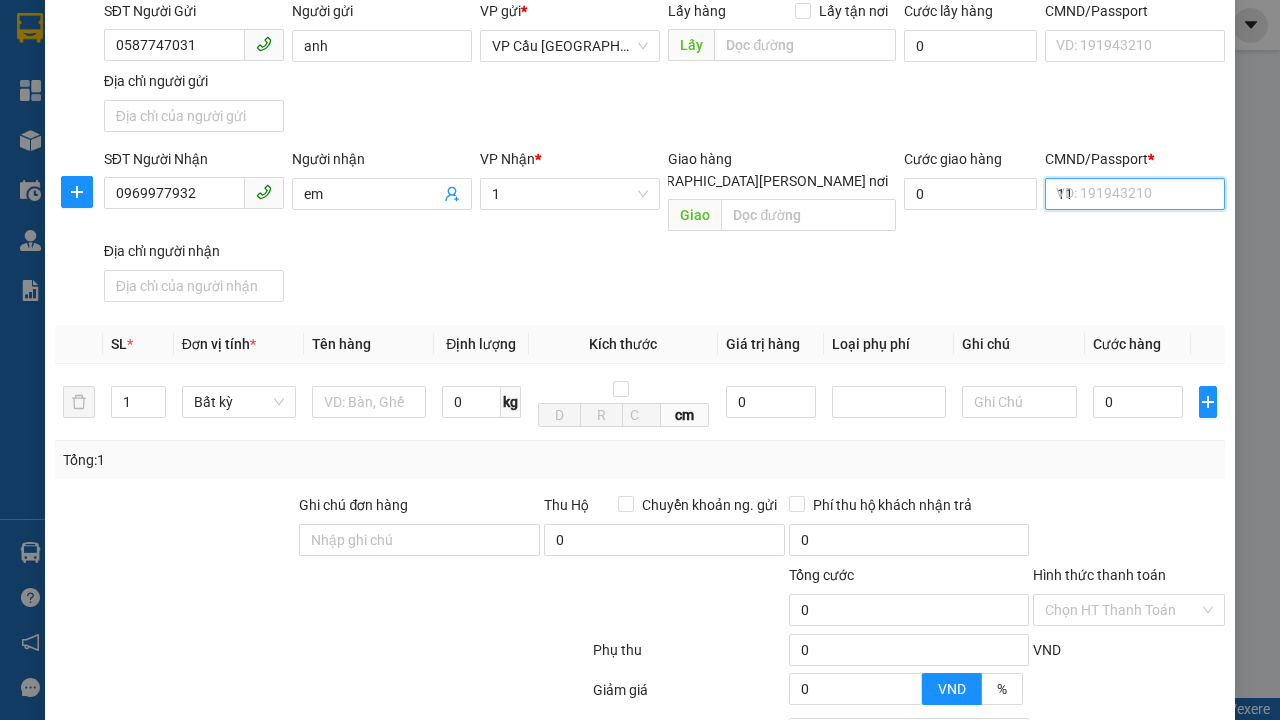 type on "11" 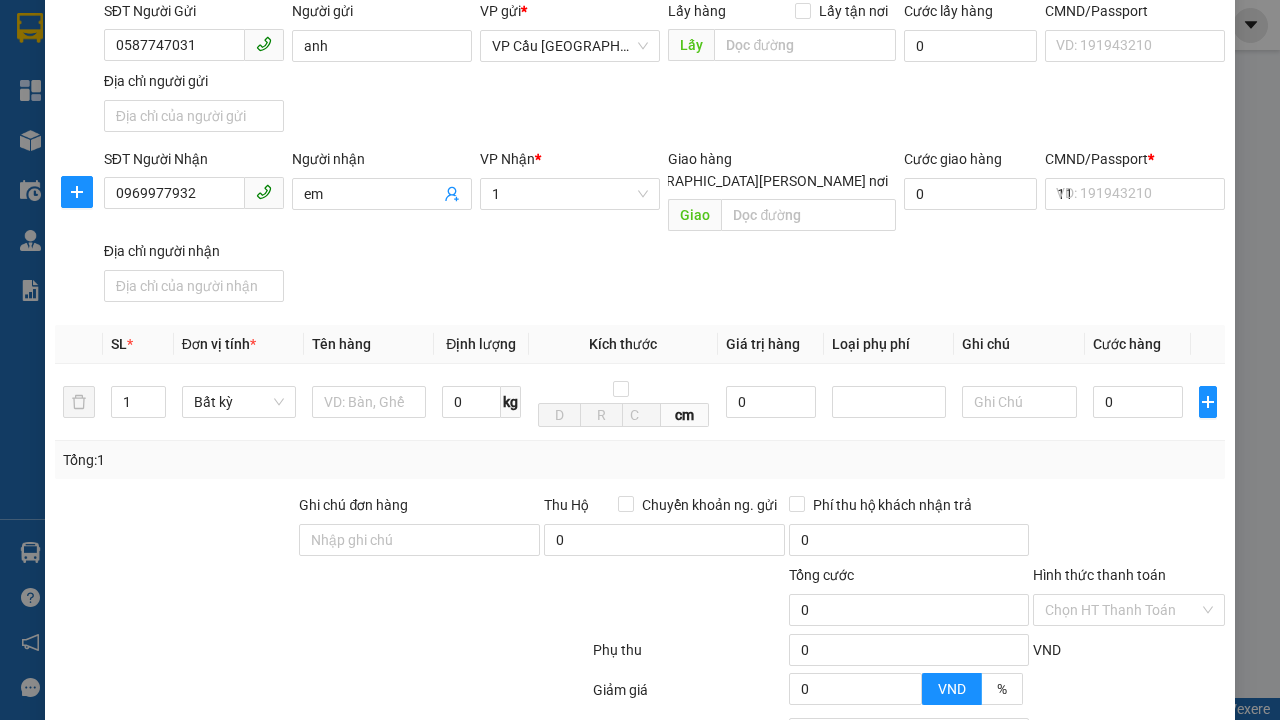 click on "SĐT Người [PERSON_NAME] 0969977932 Người [PERSON_NAME] [PERSON_NAME]  * 1 [PERSON_NAME] hàng [GEOGRAPHIC_DATA][PERSON_NAME] nơi [PERSON_NAME] [PERSON_NAME] hàng 0 CMND/Passport  * 11 VD: [PASSPORT] Địa chỉ người [PERSON_NAME]" at bounding box center (664, 229) 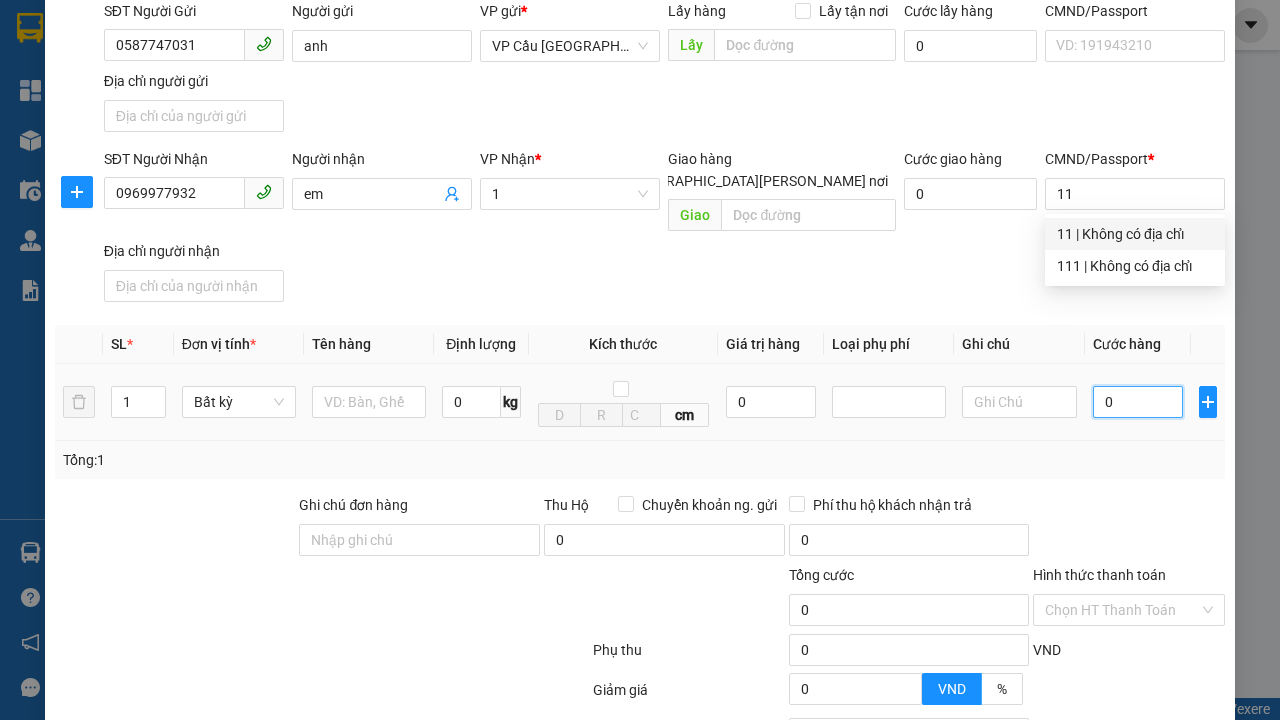 click on "0" at bounding box center (1138, 402) 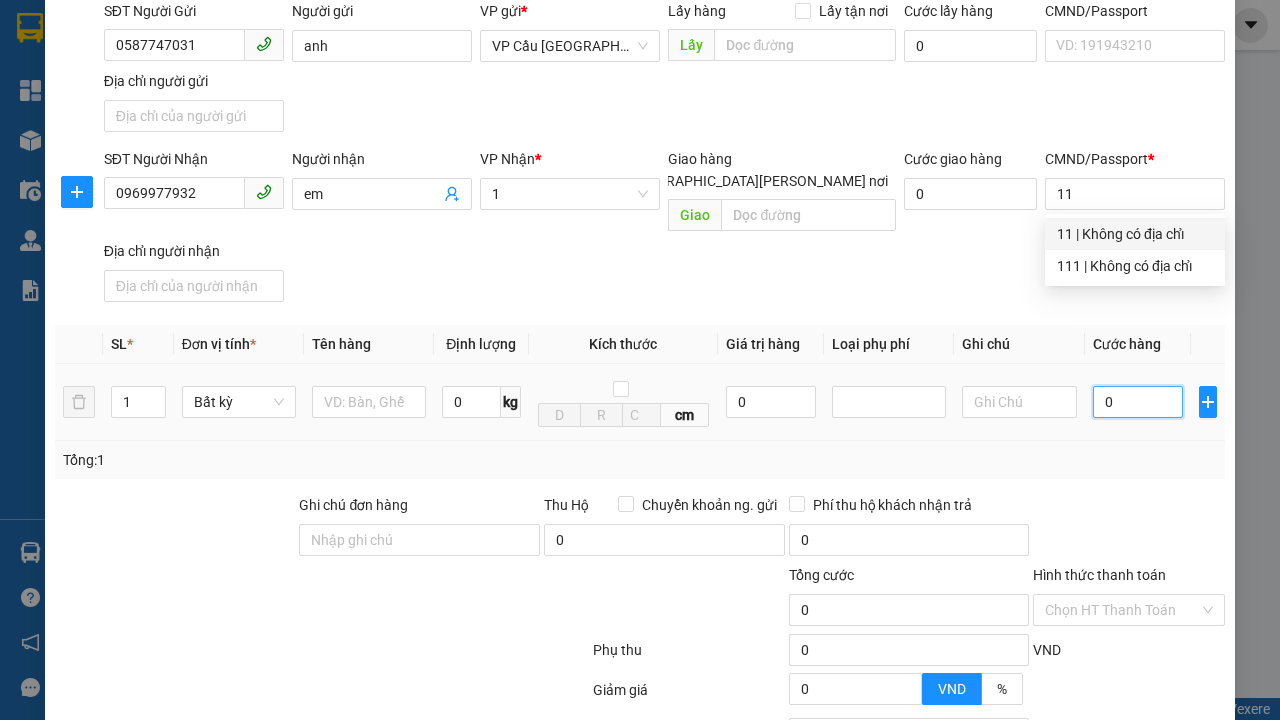 type on "1" 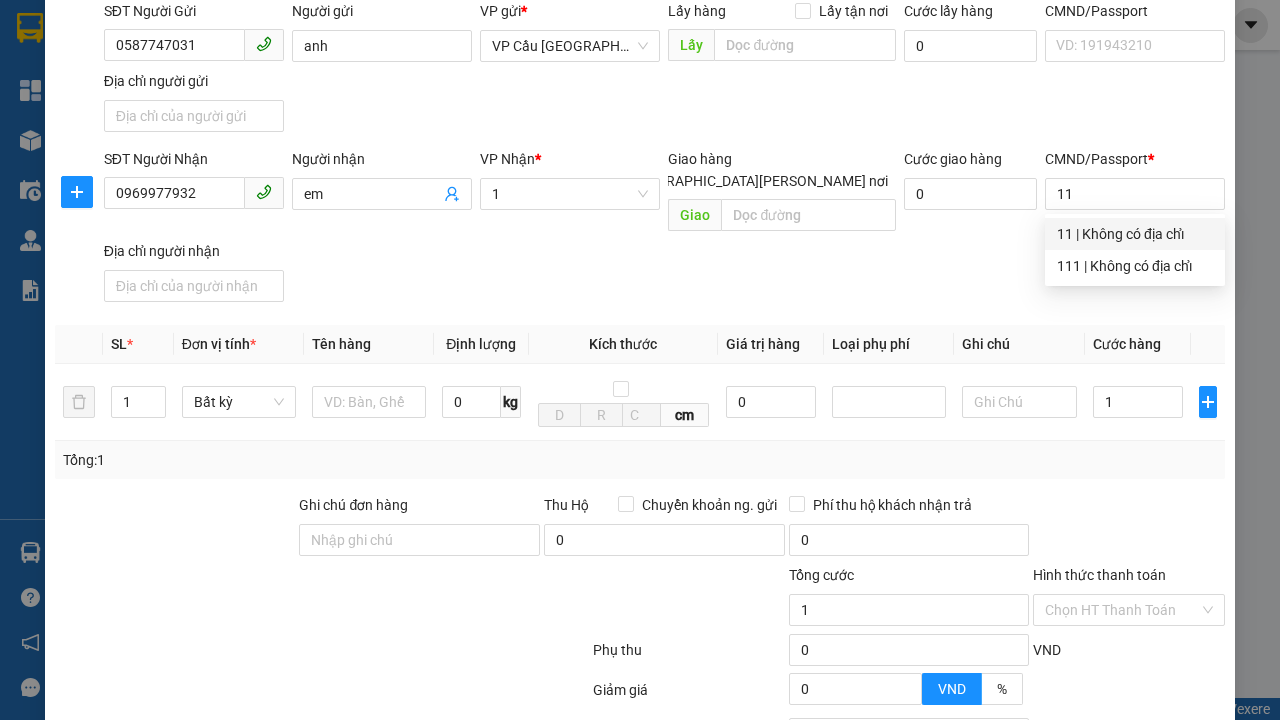 click on "Ghi chú" at bounding box center (1019, 344) 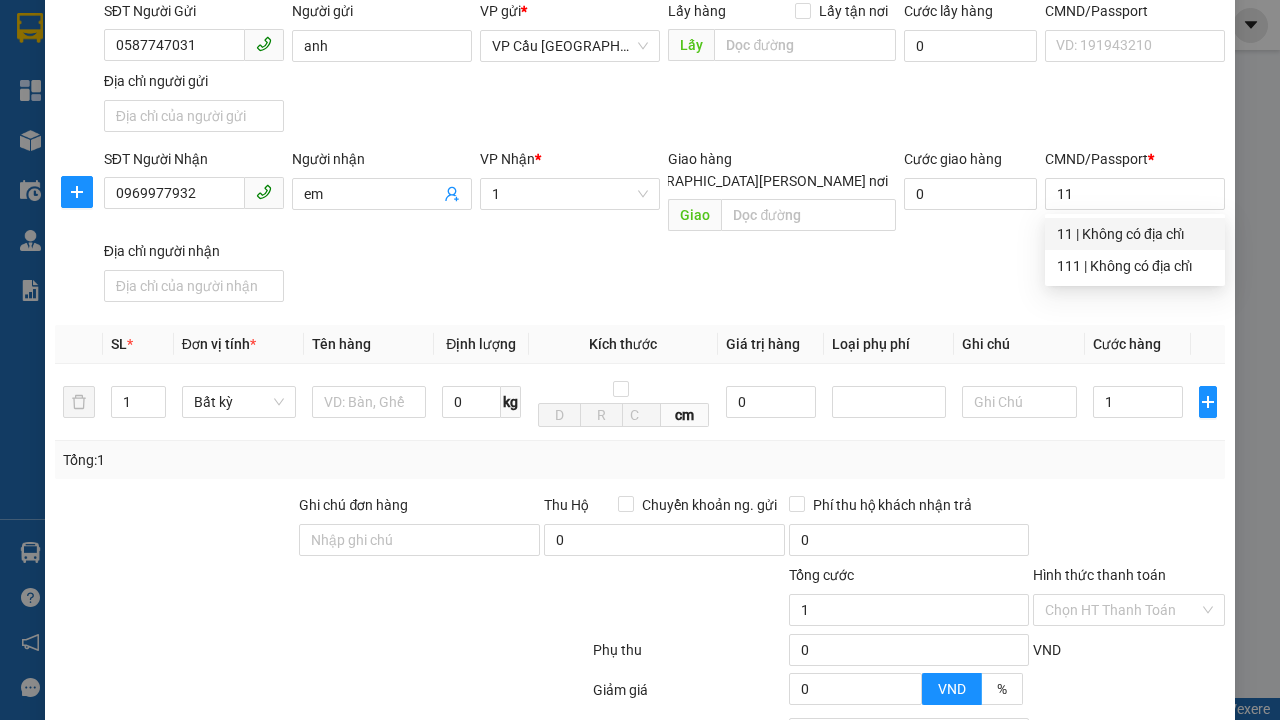 type on "1.000" 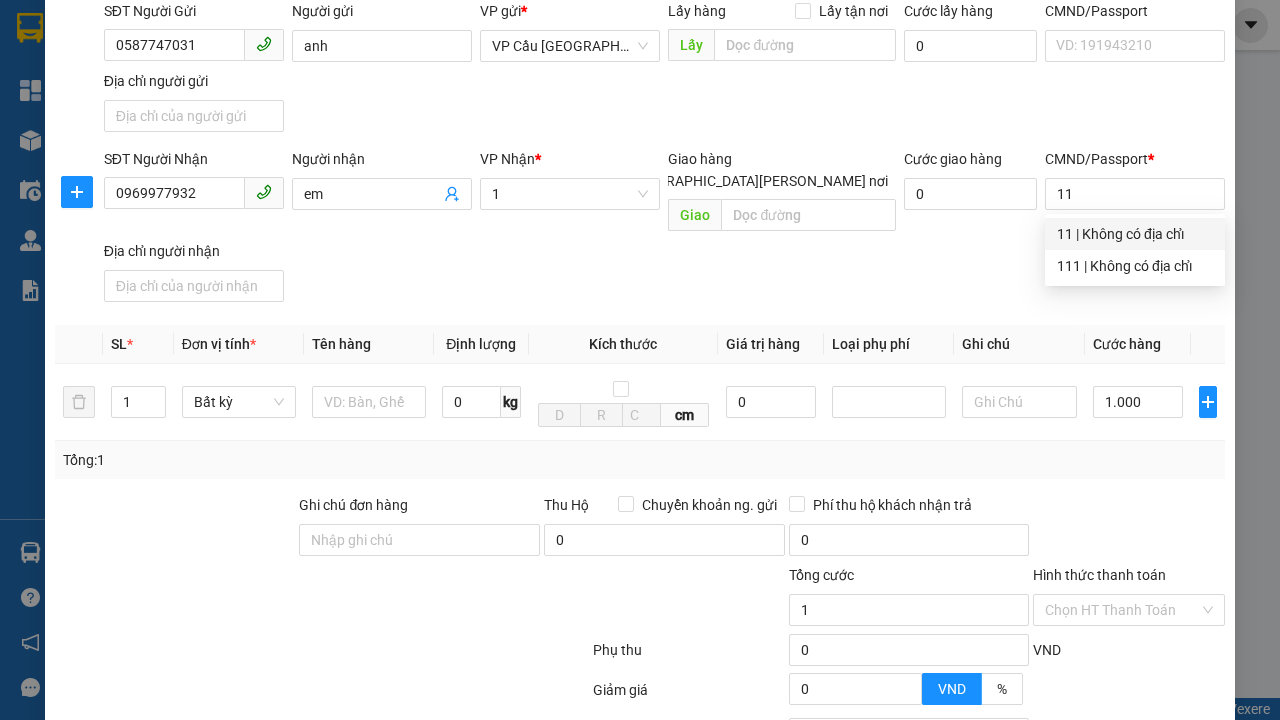 type on "1.000" 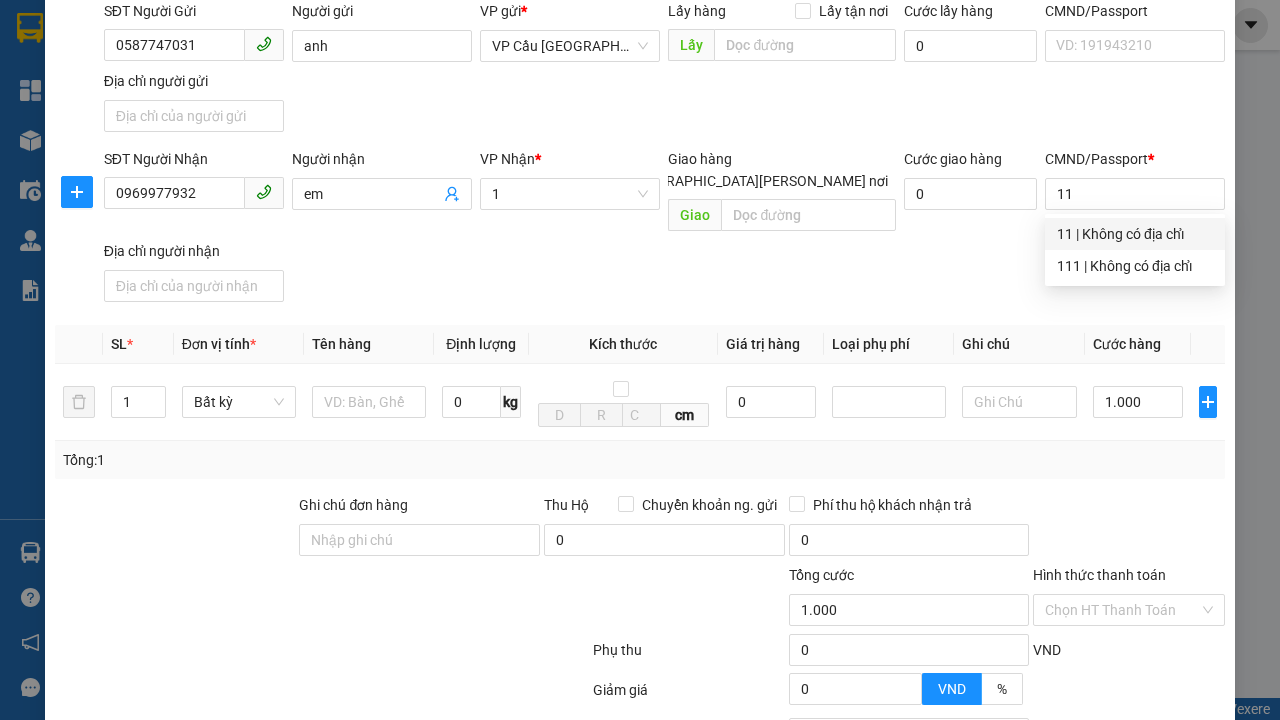 type on "300" 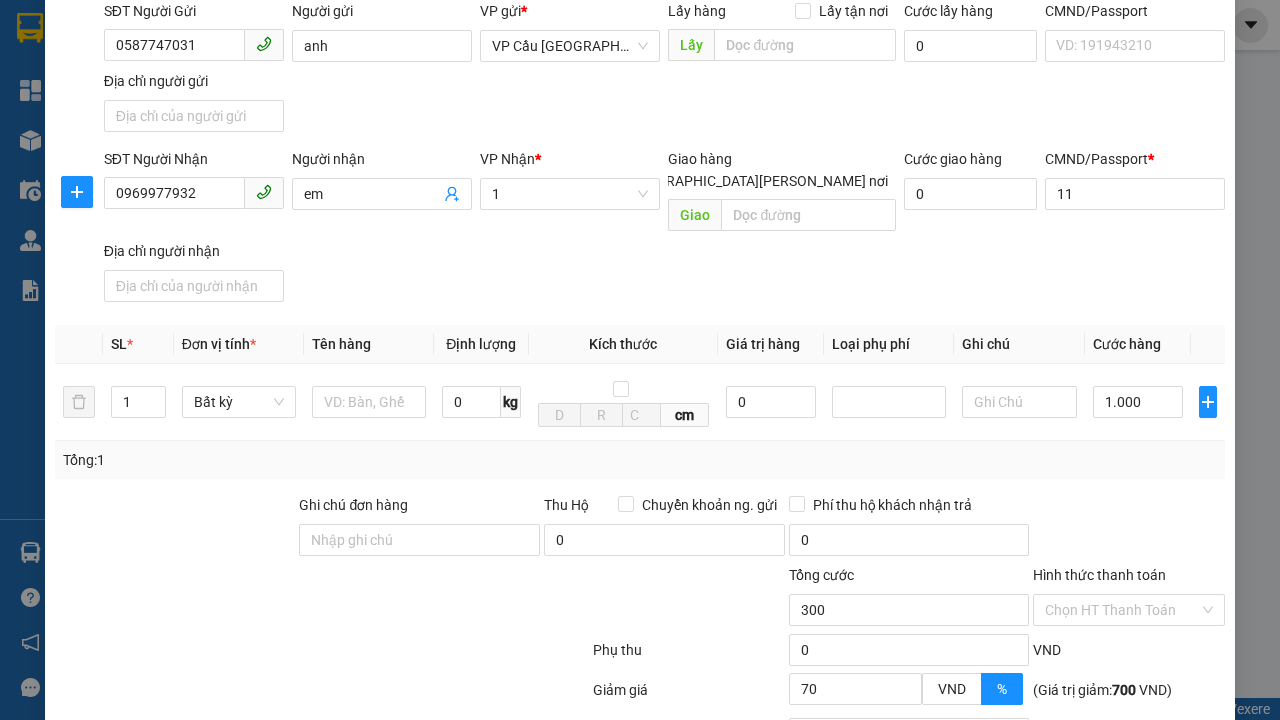 click on "[PERSON_NAME]" at bounding box center (1027, 847) 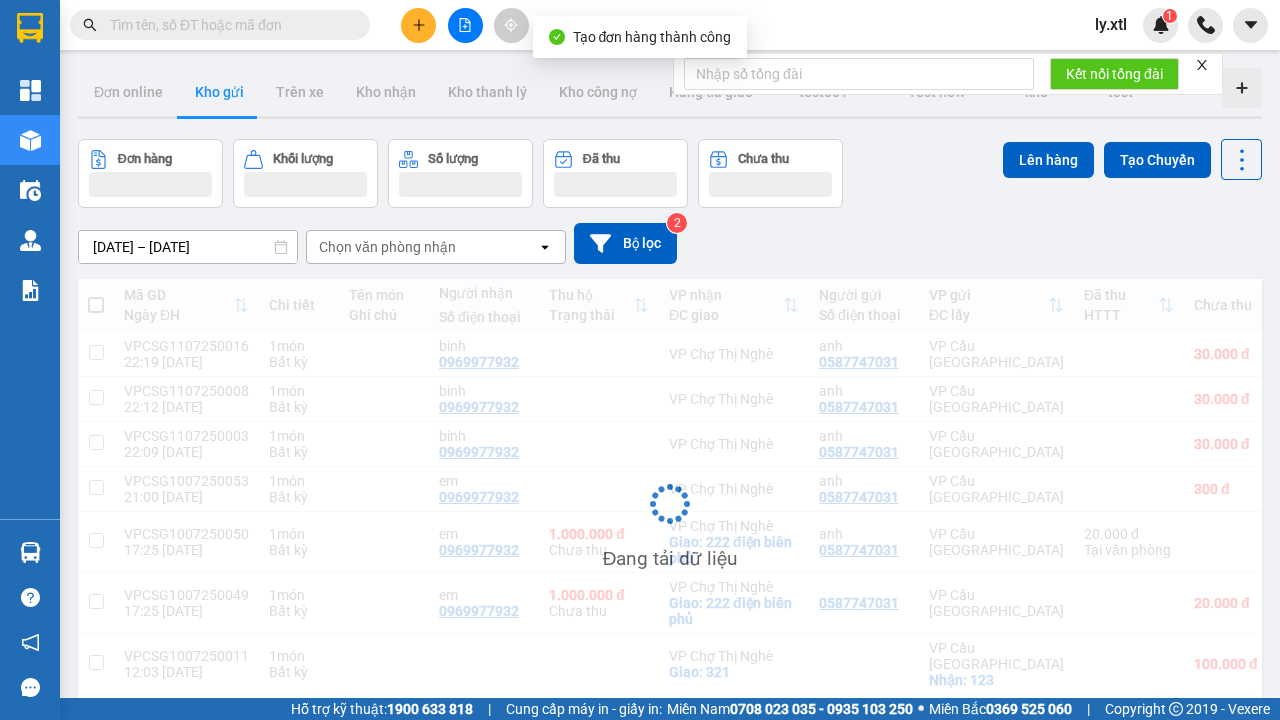 scroll, scrollTop: 3, scrollLeft: 0, axis: vertical 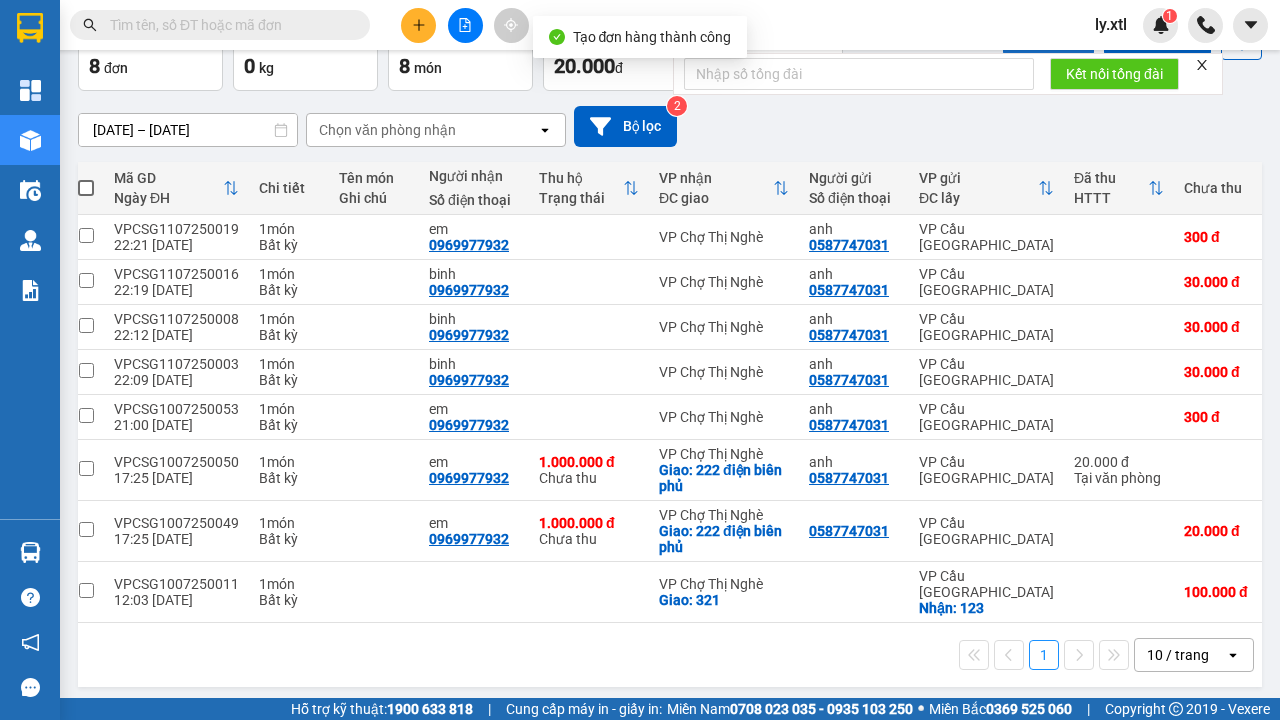 click at bounding box center [86, 235] 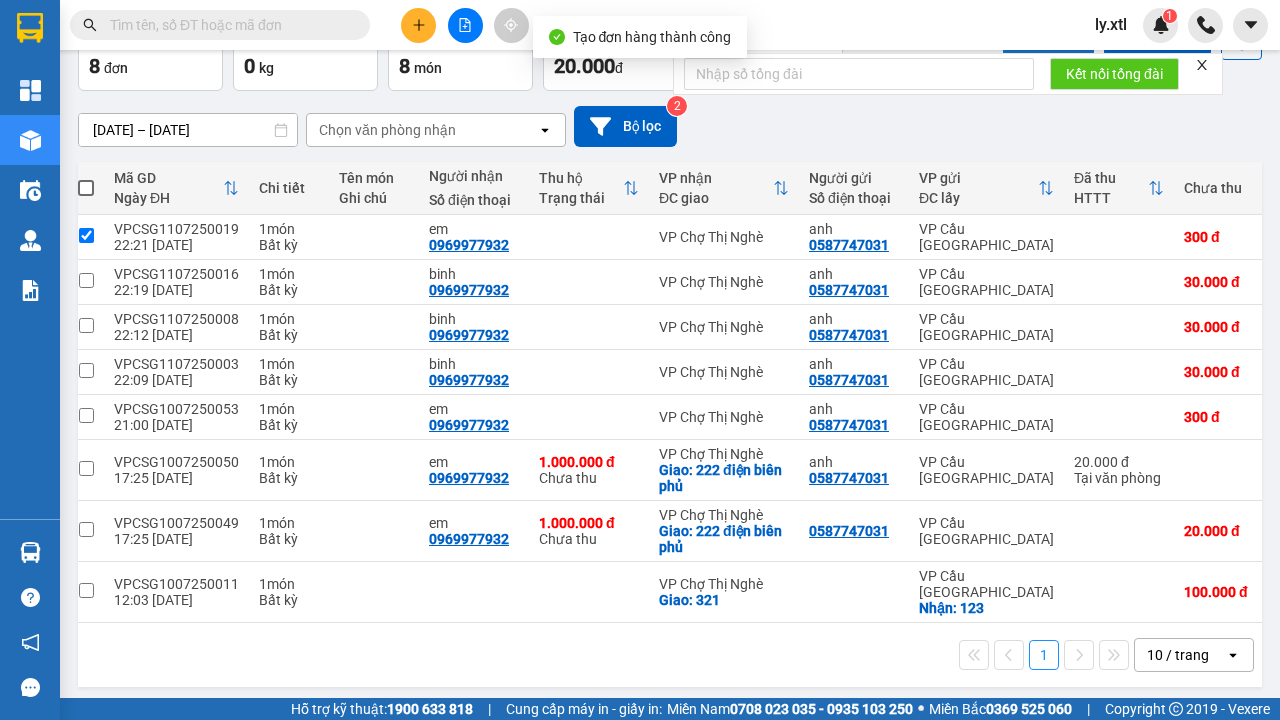 checkbox on "true" 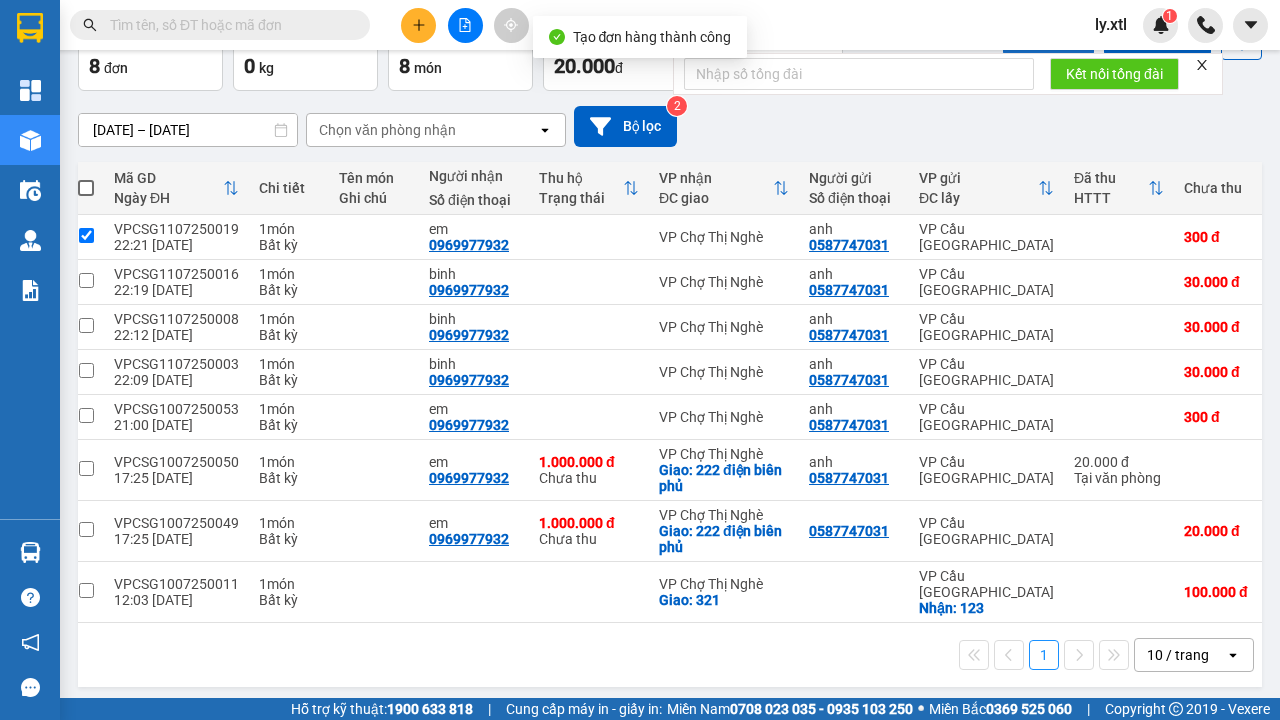 click on "Lên hàng" at bounding box center (1048, 40) 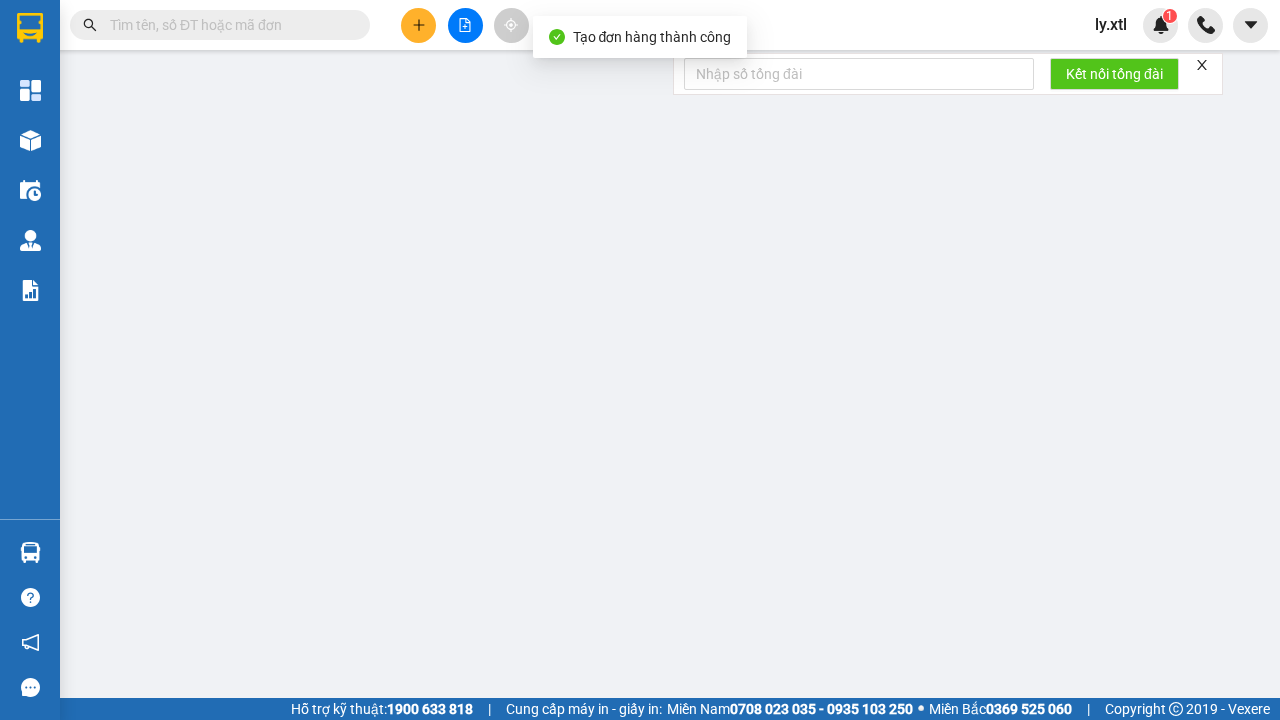 scroll, scrollTop: 0, scrollLeft: 0, axis: both 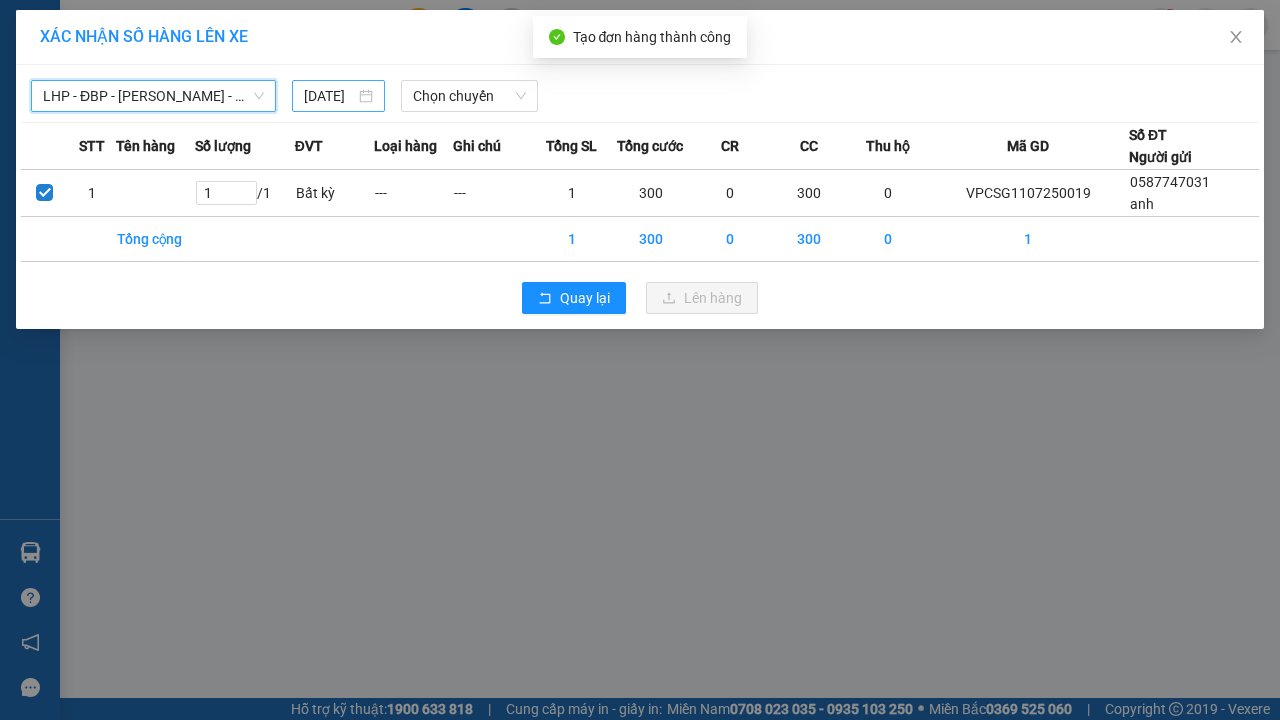 click on "[DATE]" at bounding box center [329, 96] 